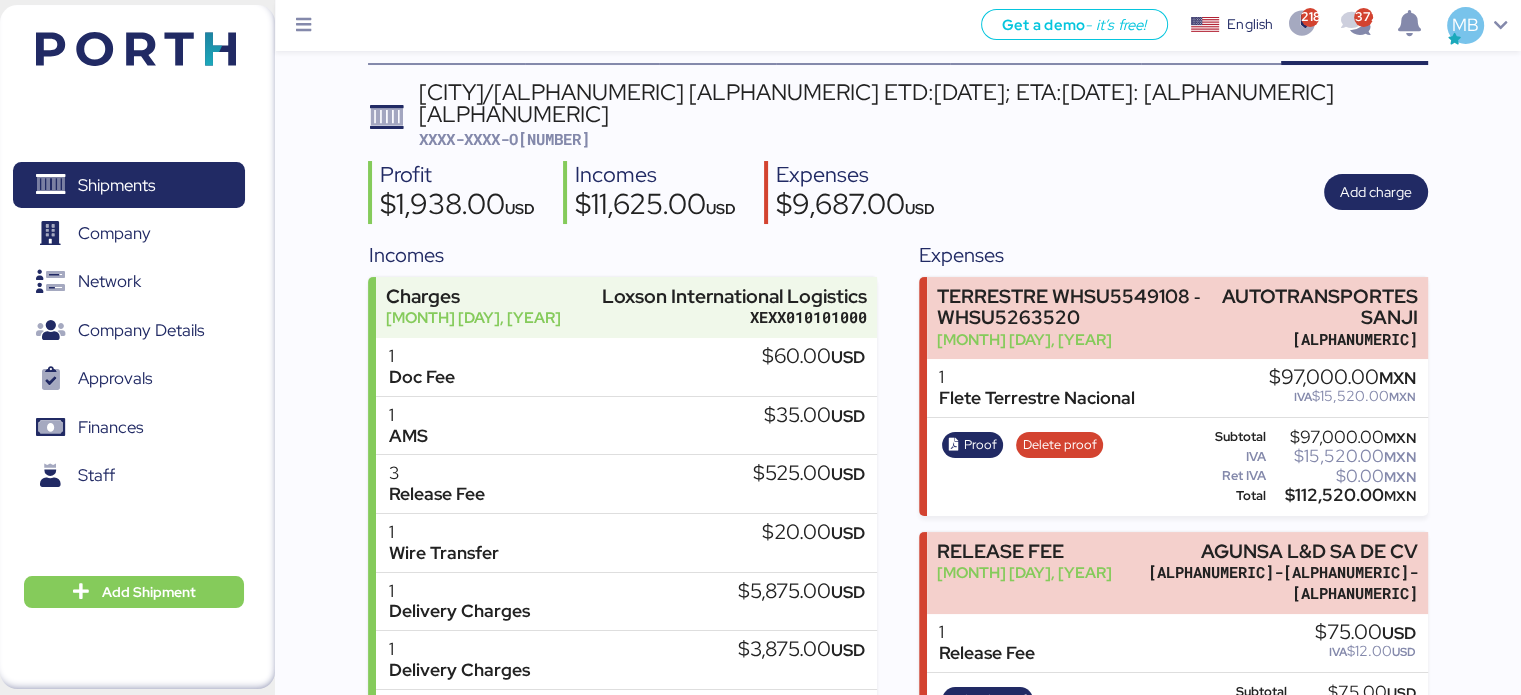 scroll, scrollTop: 0, scrollLeft: 0, axis: both 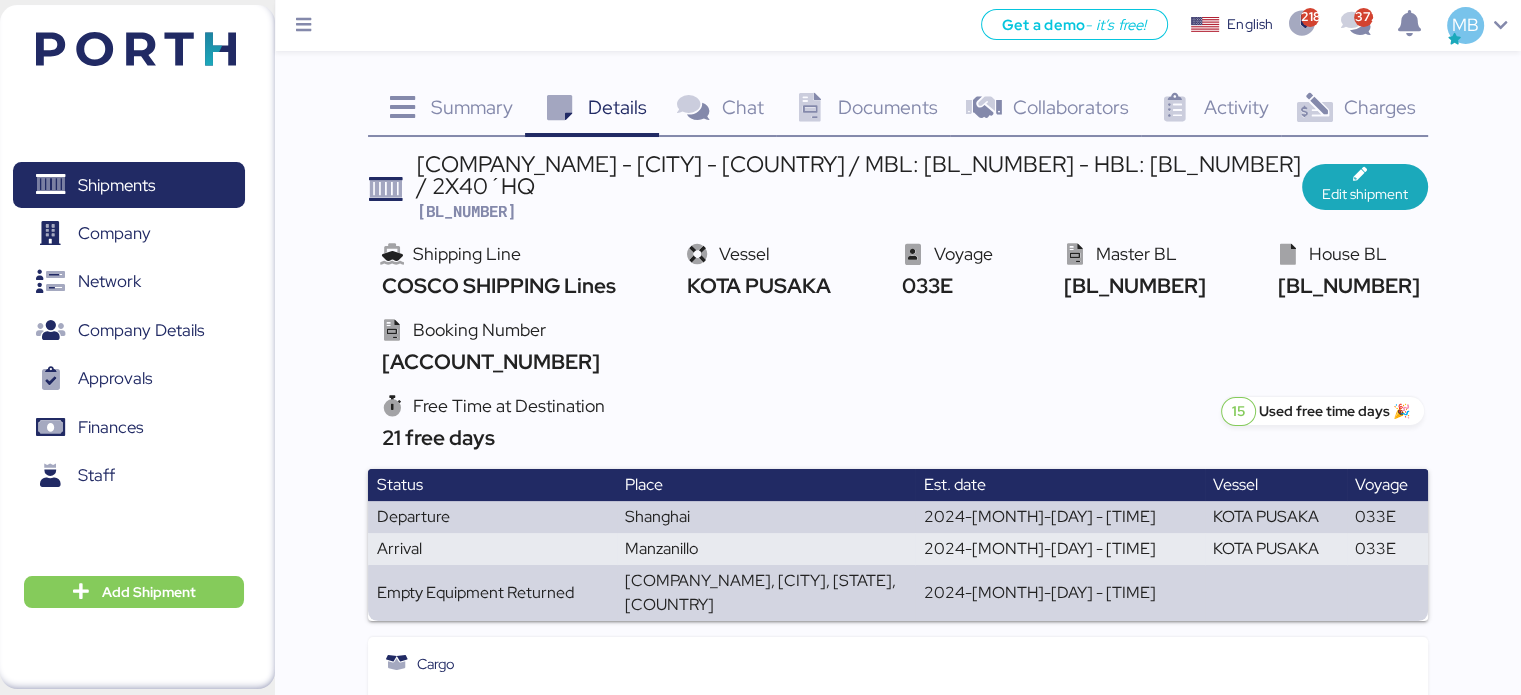 click on "Charges" at bounding box center [472, 107] 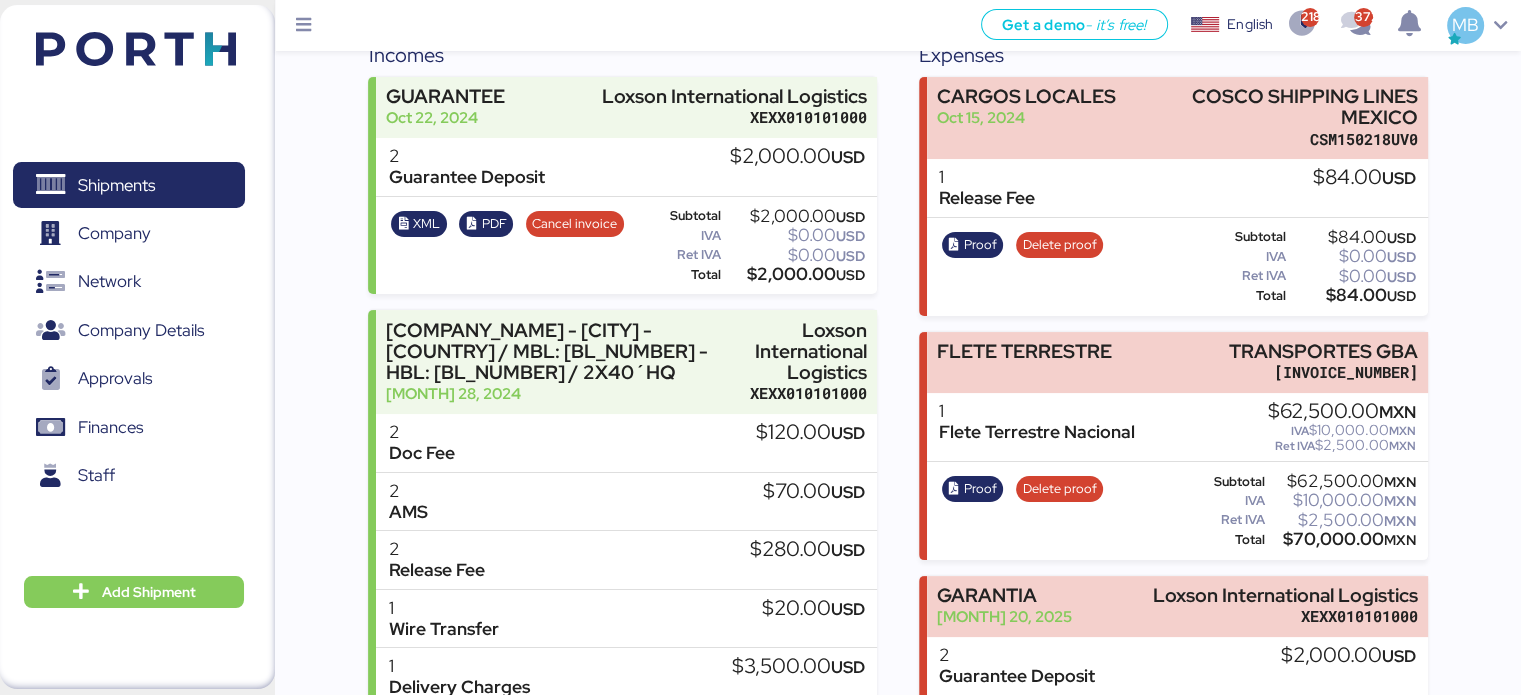 scroll, scrollTop: 0, scrollLeft: 0, axis: both 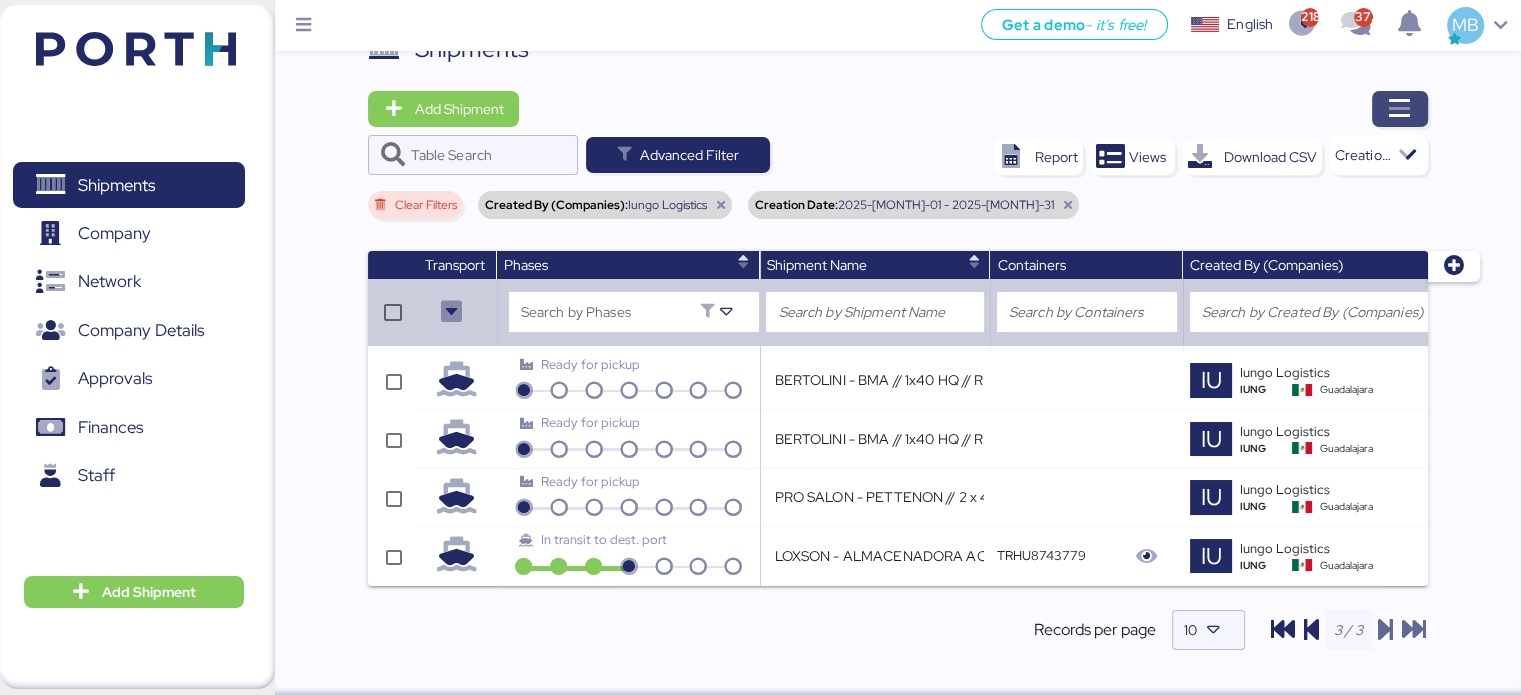 click at bounding box center (1400, 109) 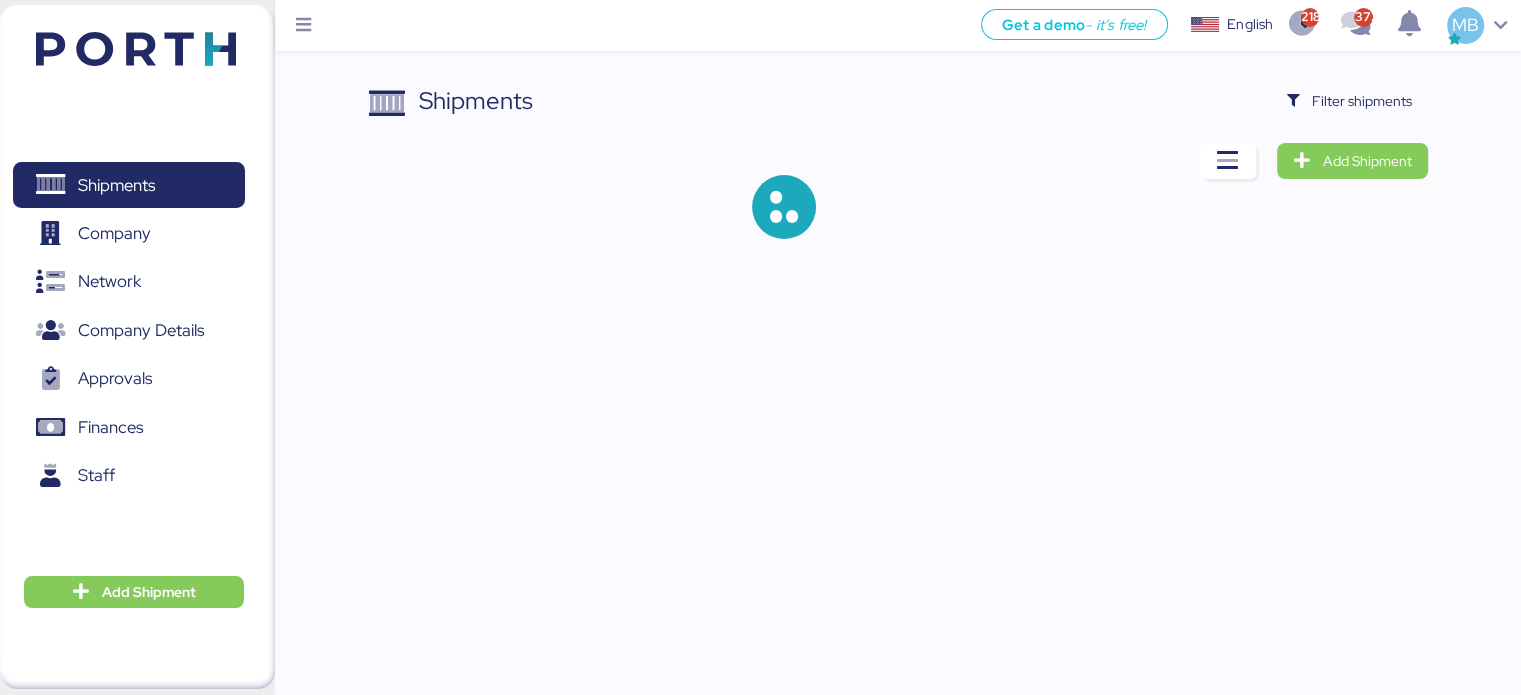 scroll, scrollTop: 0, scrollLeft: 0, axis: both 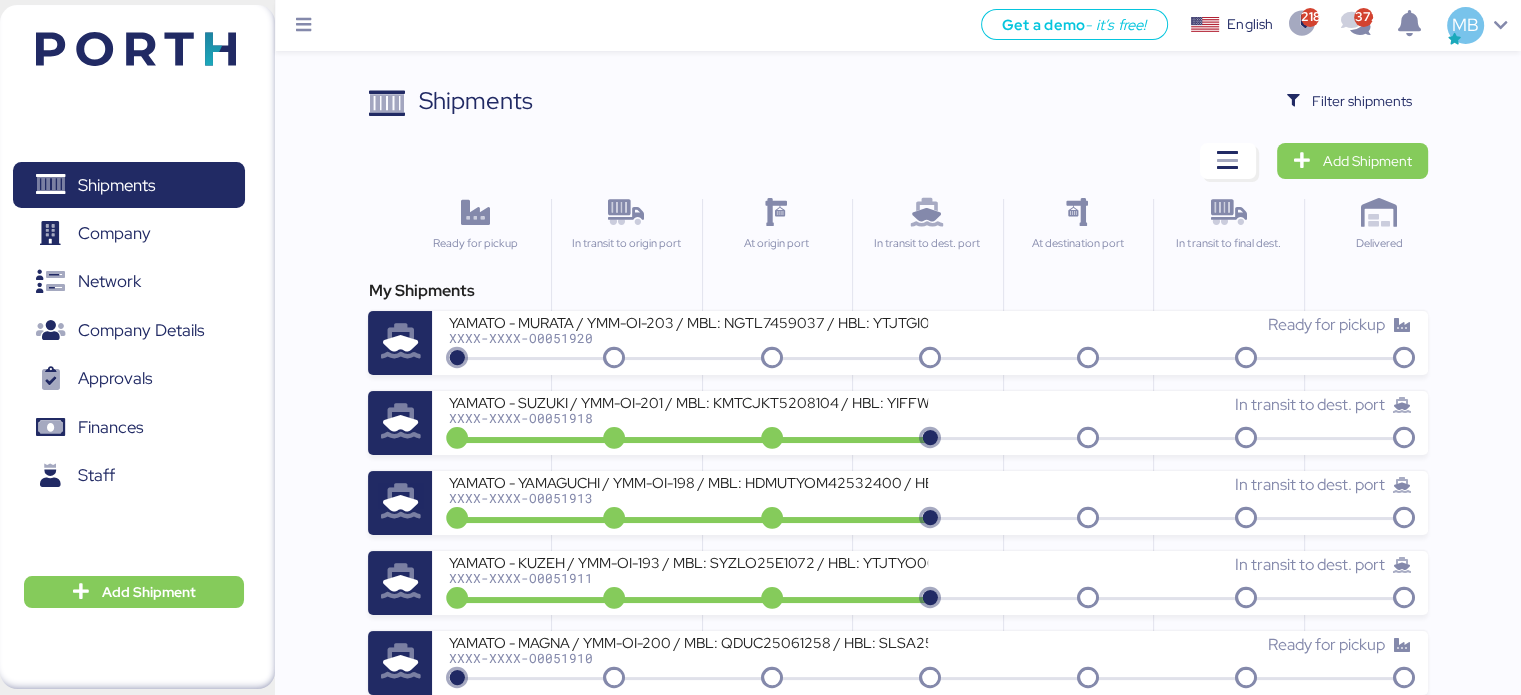 click on "Shipments   Clear Filters   Filter shipments     Add Shipment Ready for pickup In transit to origin port At origin port In transit to dest. port At destination port In transit to final dest. Delivered My Shipments YAMATO - MURATA / YMM-OI-203 / MBL: NGTL7459037 / HBL: YTJTGI011277 / LCL XXXX-XXXX-O0051920 Ready for pickup YAMATO - SUZUKI / YMM-OI-201 / MBL: KMTCJKT5208104 / HBL: YIFFW0146095 / FCL XXXX-XXXX-O0051918 In transit to dest. port YAMATO - YAMAGUCHI / YMM-OI-198 / MBL: HDMUTYOM42532400 / HBL: YTJNUM012786 / FCL XXXX-XXXX-O0051913 In transit to dest. port YAMATO - KUZEH / YMM-OI-193 / MBL: SYZLO25E1072 / HBL: YTJTYO006774 / LCL XXXX-XXXX-O0051911 In transit to dest. port YAMATO - MAGNA / YMM-OI-200 / MBL: QDUC25061258 / HBL: SLSA2506128 / LCL XXXX-XXXX-O0051910 Ready for pickup YAMATO - MURATA / YMM-OI-199 / MBL: NGTL7459039 / HBL: YTJTGI011282 / LCL XXXX-XXXX-O0051909 In transit to dest. port OCEAN IMPO YAMATO - DESCON / MOI-2514 / MBL: ONEYTYOF91252300 - HBL: VARIOS / FCL XXXX-XXXX-O0051896" at bounding box center (760, 1014) 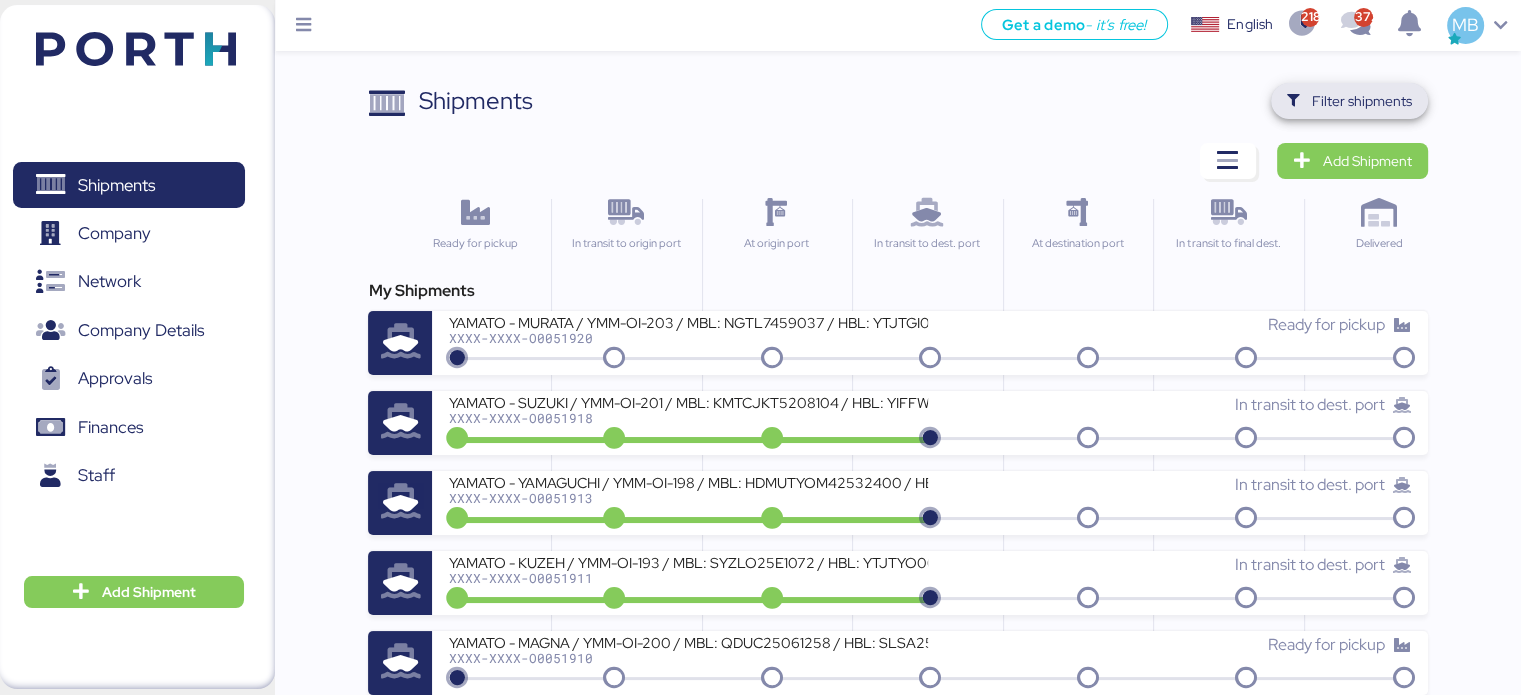 click on "Filter shipments" at bounding box center [1362, 101] 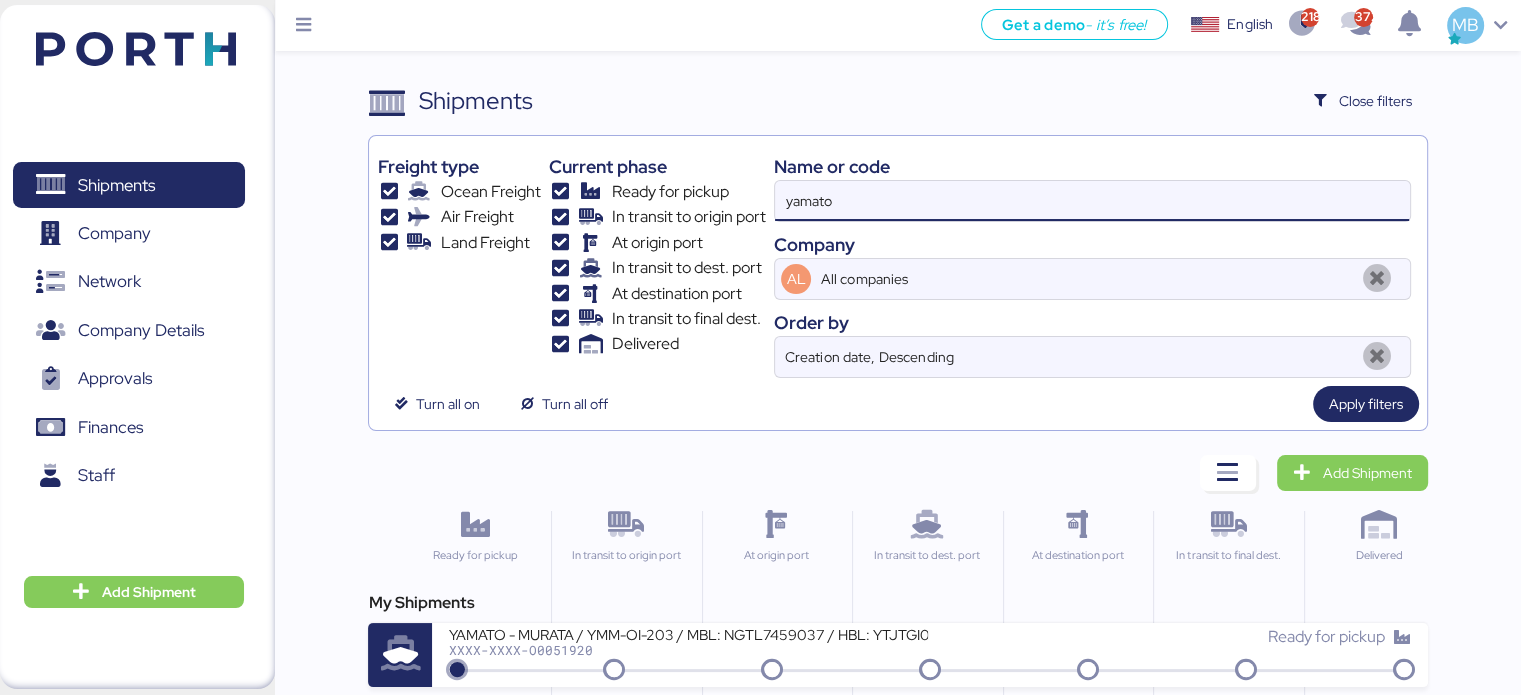 drag, startPoint x: 1067, startPoint y: 197, endPoint x: 708, endPoint y: 190, distance: 359.06824 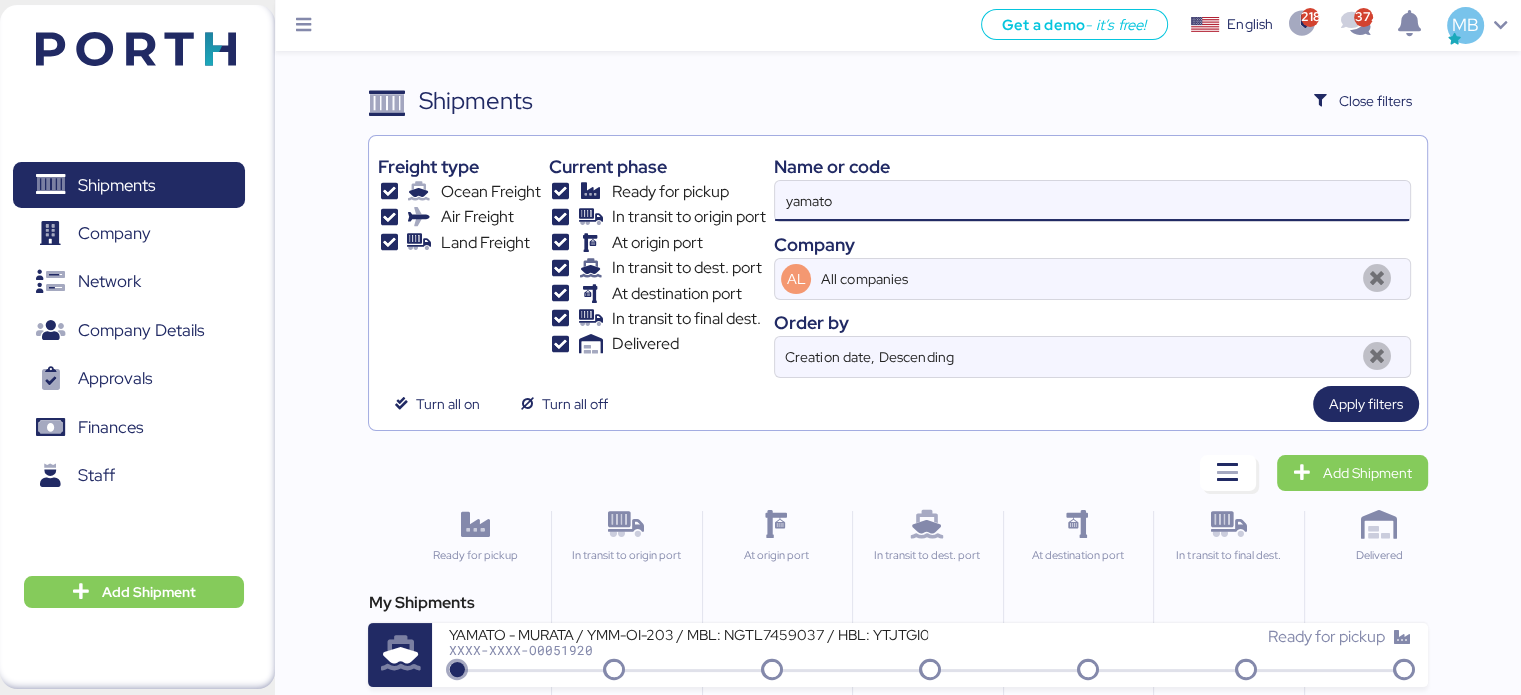 click on "Freight type   Ocean Freight   Air Freight   Land Freight Current phase   Ready for pickup   In transit to origin port   At origin port   In transit to dest. port   At destination port   In transit to final dest.   Delivered Name or code yamato Company AL All companies   Order by Creation date, Descending" at bounding box center [897, 261] 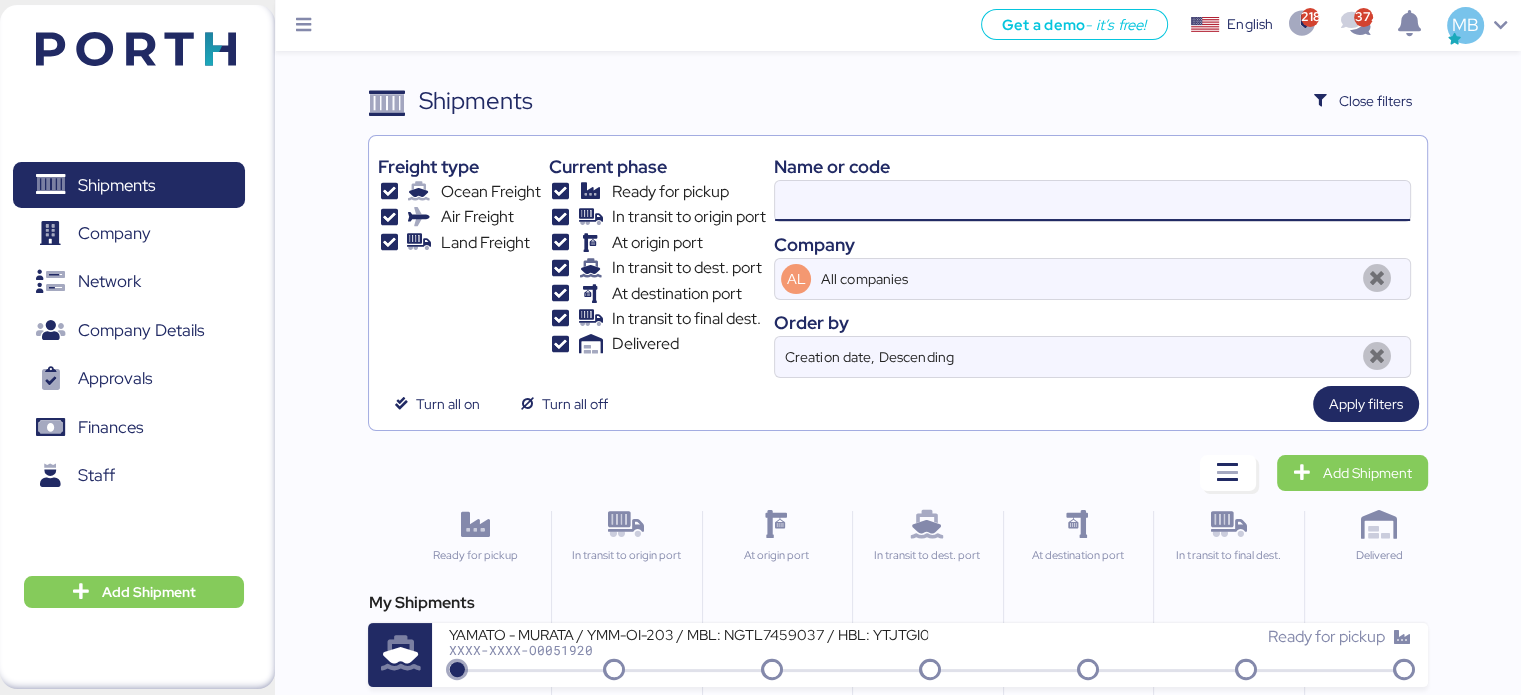 paste on "O0050438" 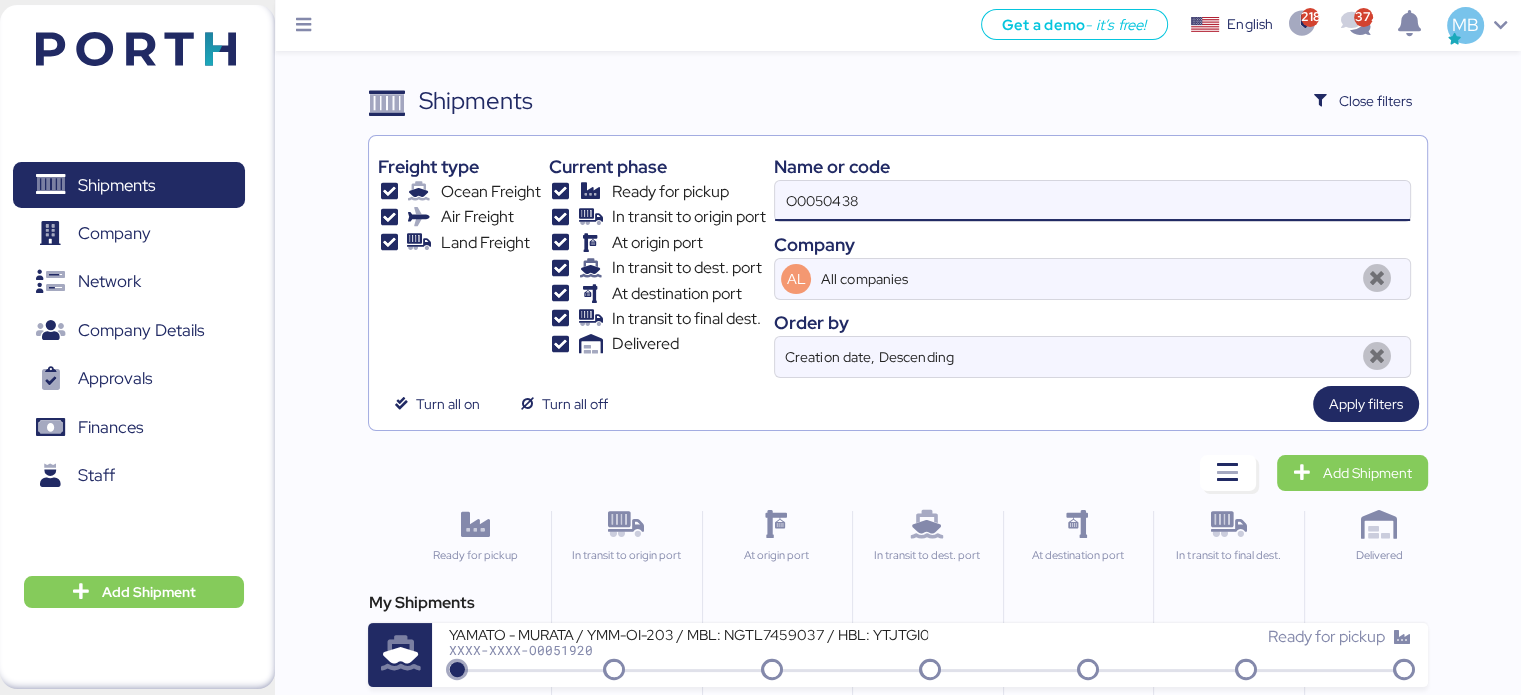 type on "O0050438" 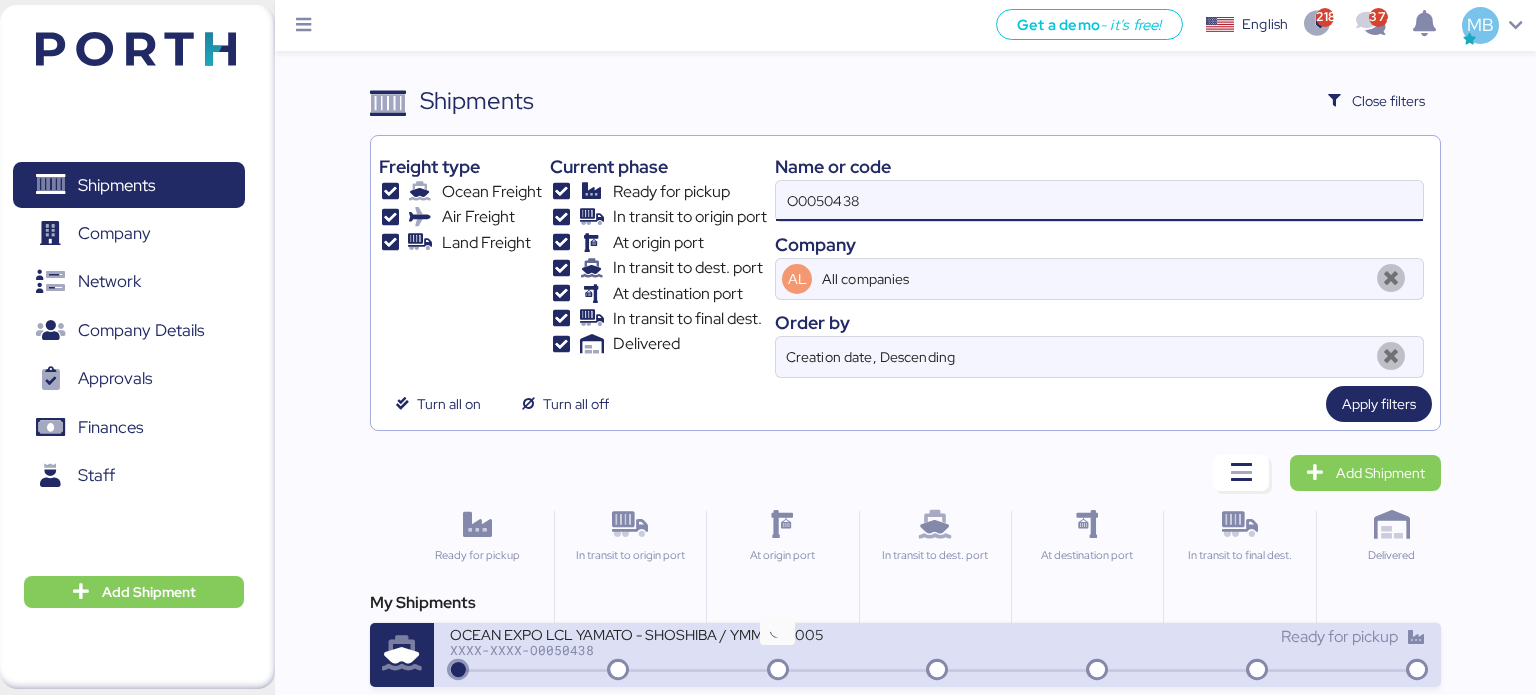 click on "XXXX-XXXX-O0050438" at bounding box center [690, 650] 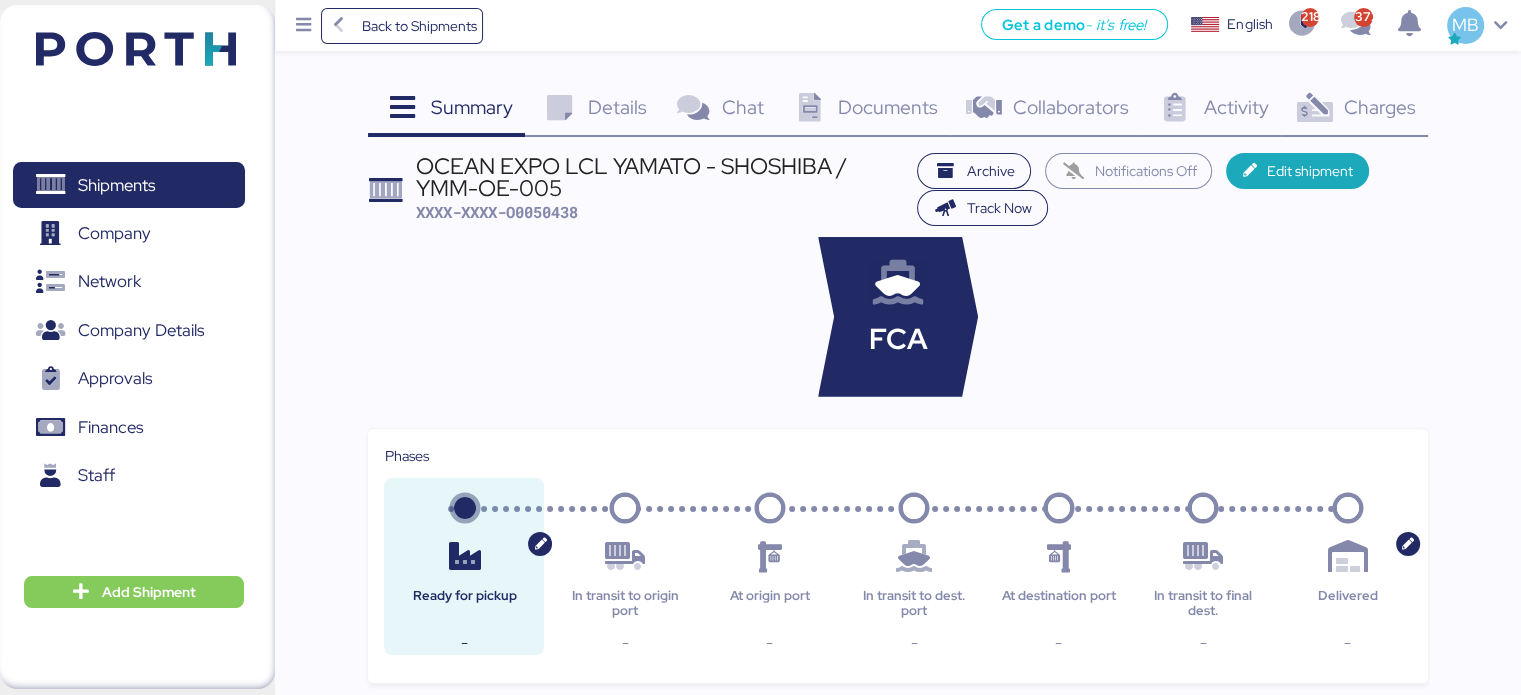 click on "Charges" at bounding box center [472, 107] 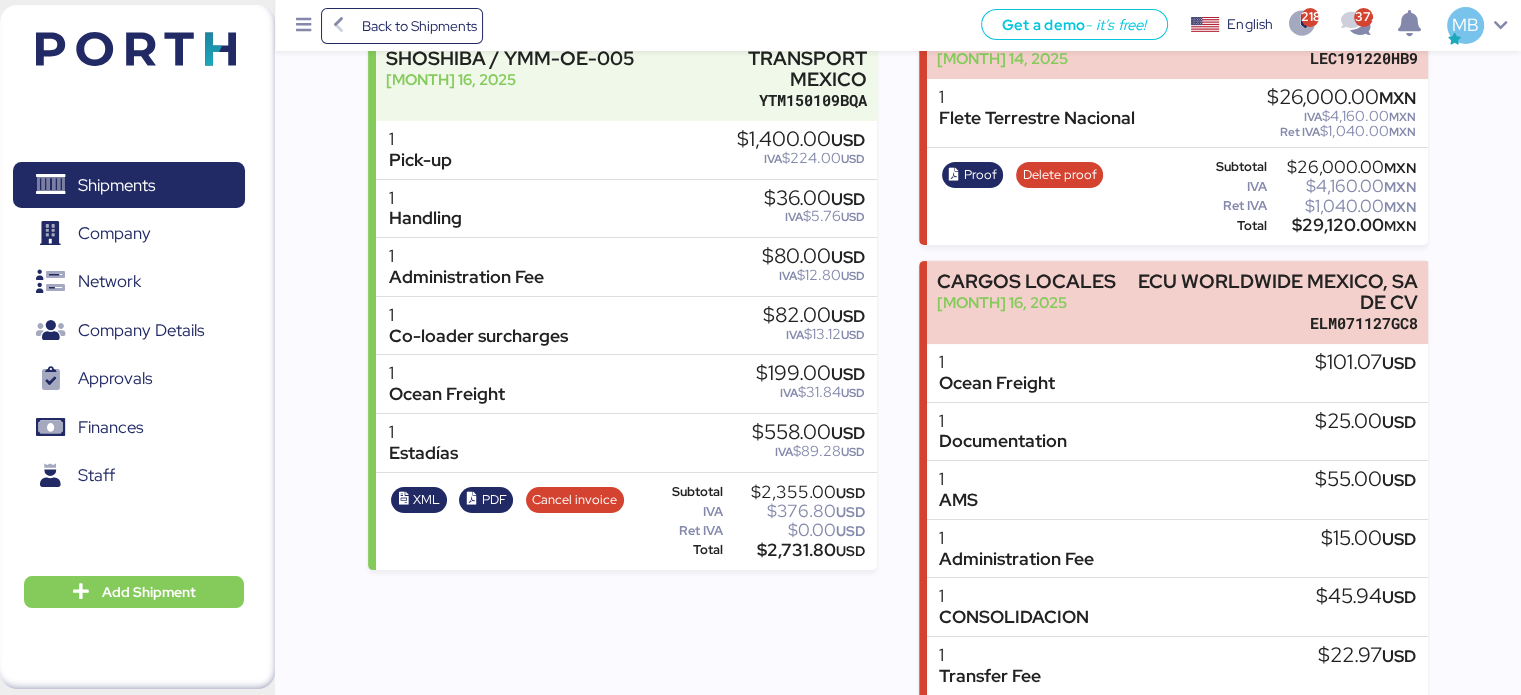 scroll, scrollTop: 0, scrollLeft: 0, axis: both 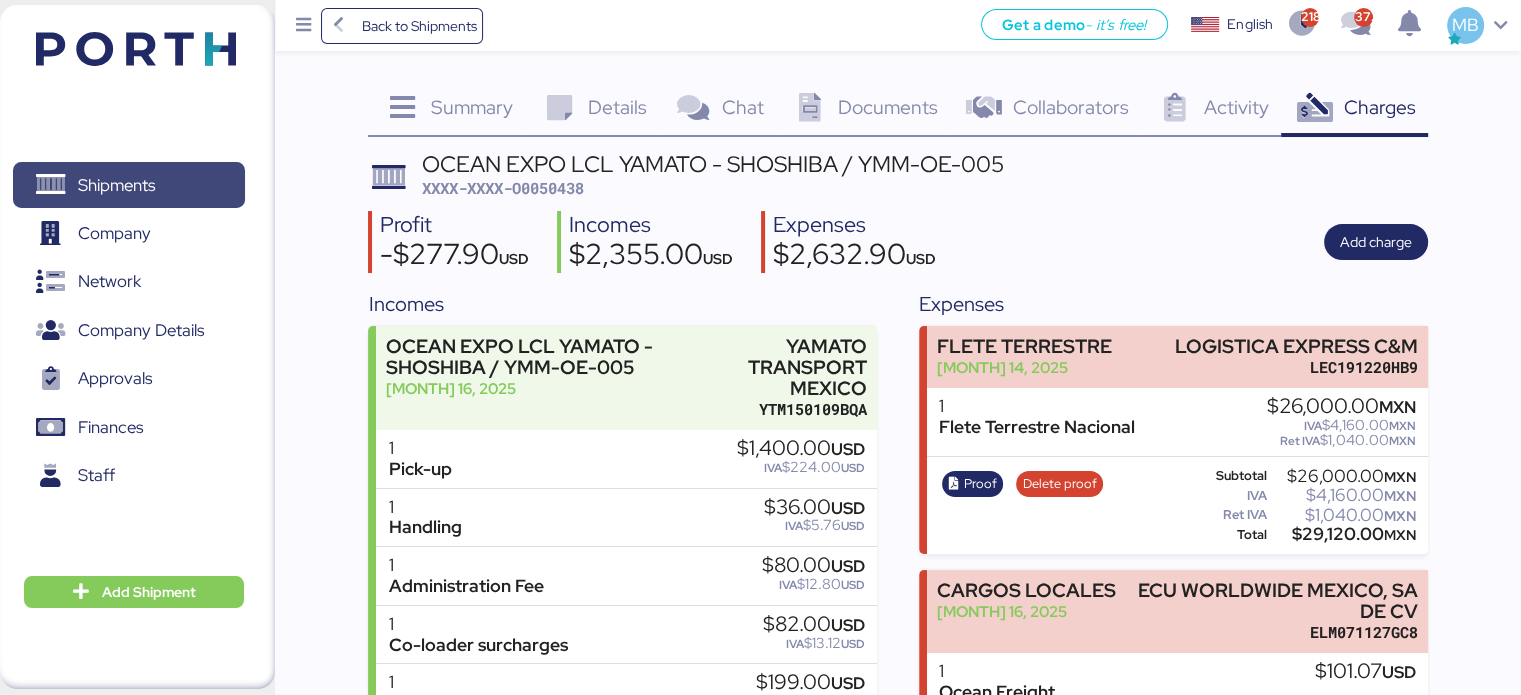 click on "Shipments" at bounding box center (116, 185) 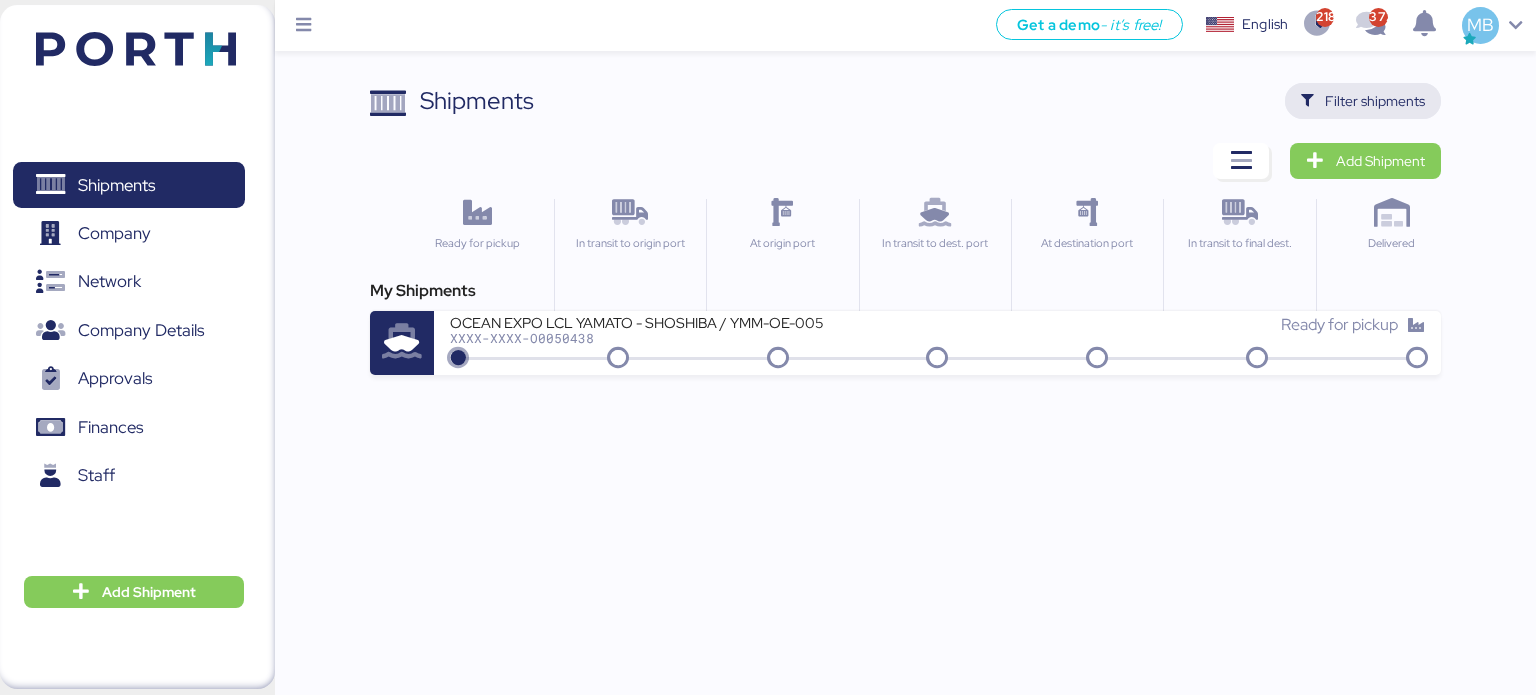click on "Filter shipments" at bounding box center (1375, 101) 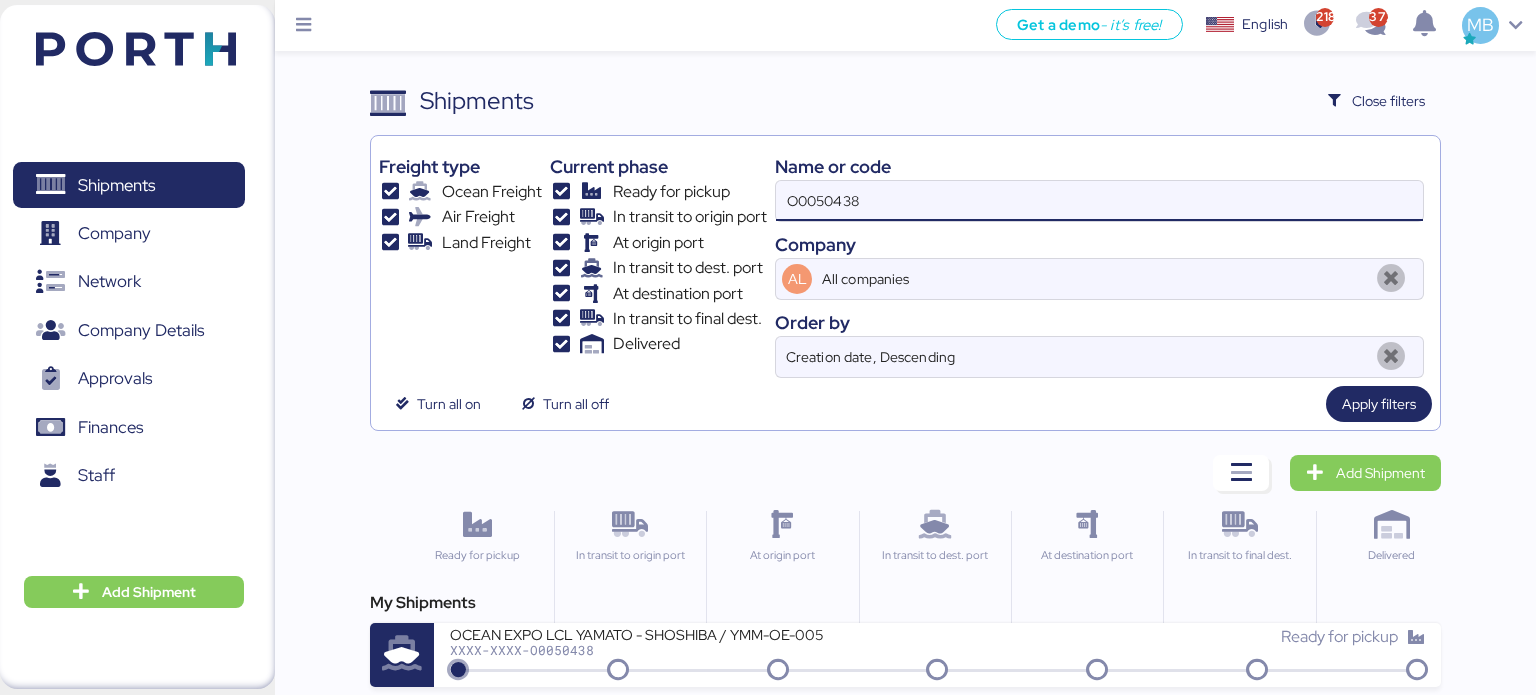 drag, startPoint x: 1067, startPoint y: 189, endPoint x: 757, endPoint y: 189, distance: 310 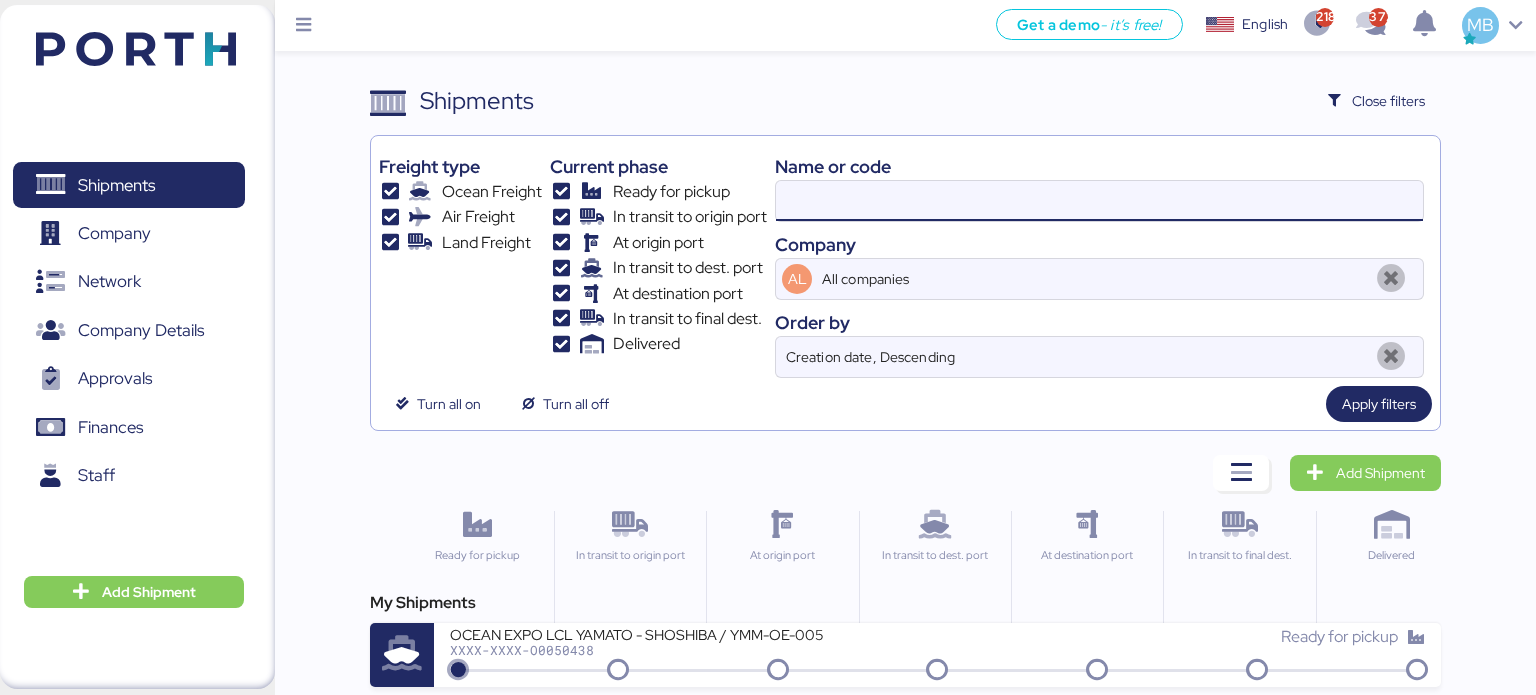 paste on "YMM-OE-008" 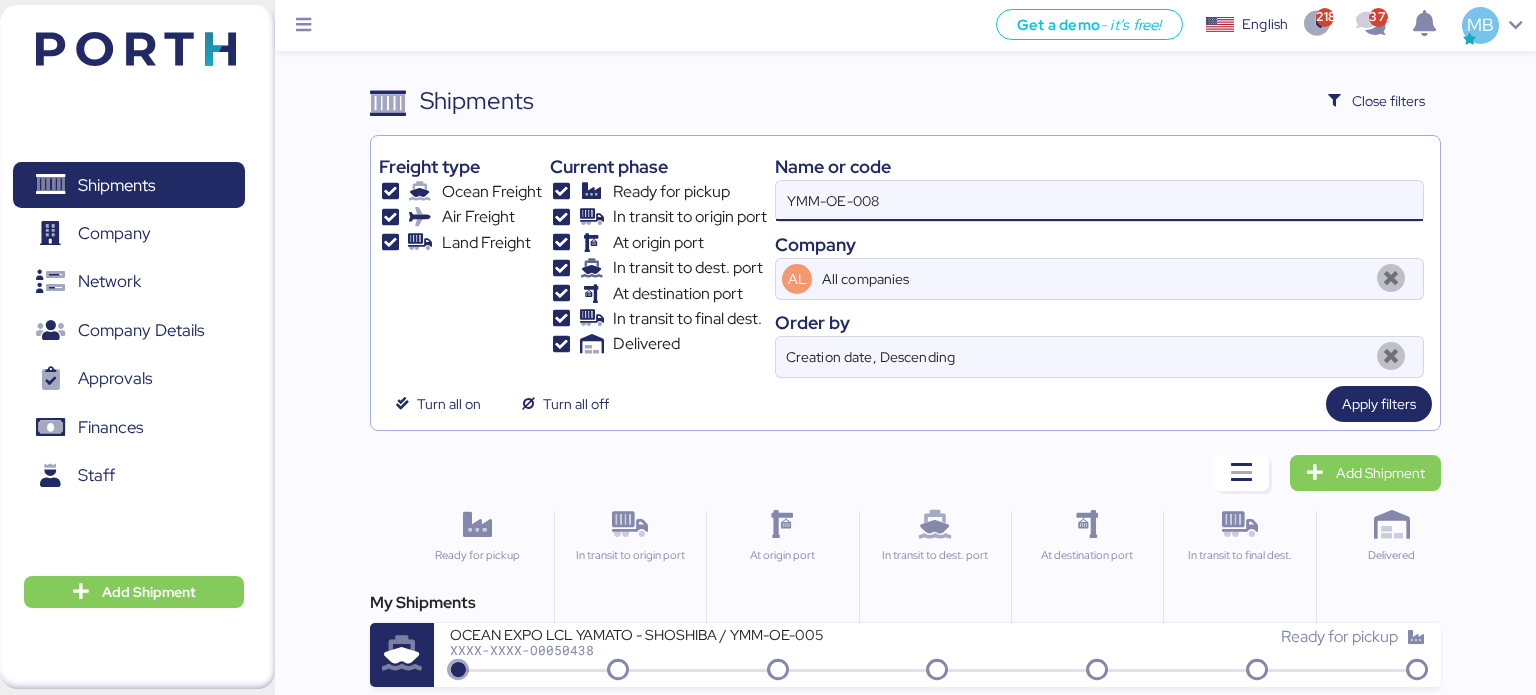 type on "YMM-OE-008" 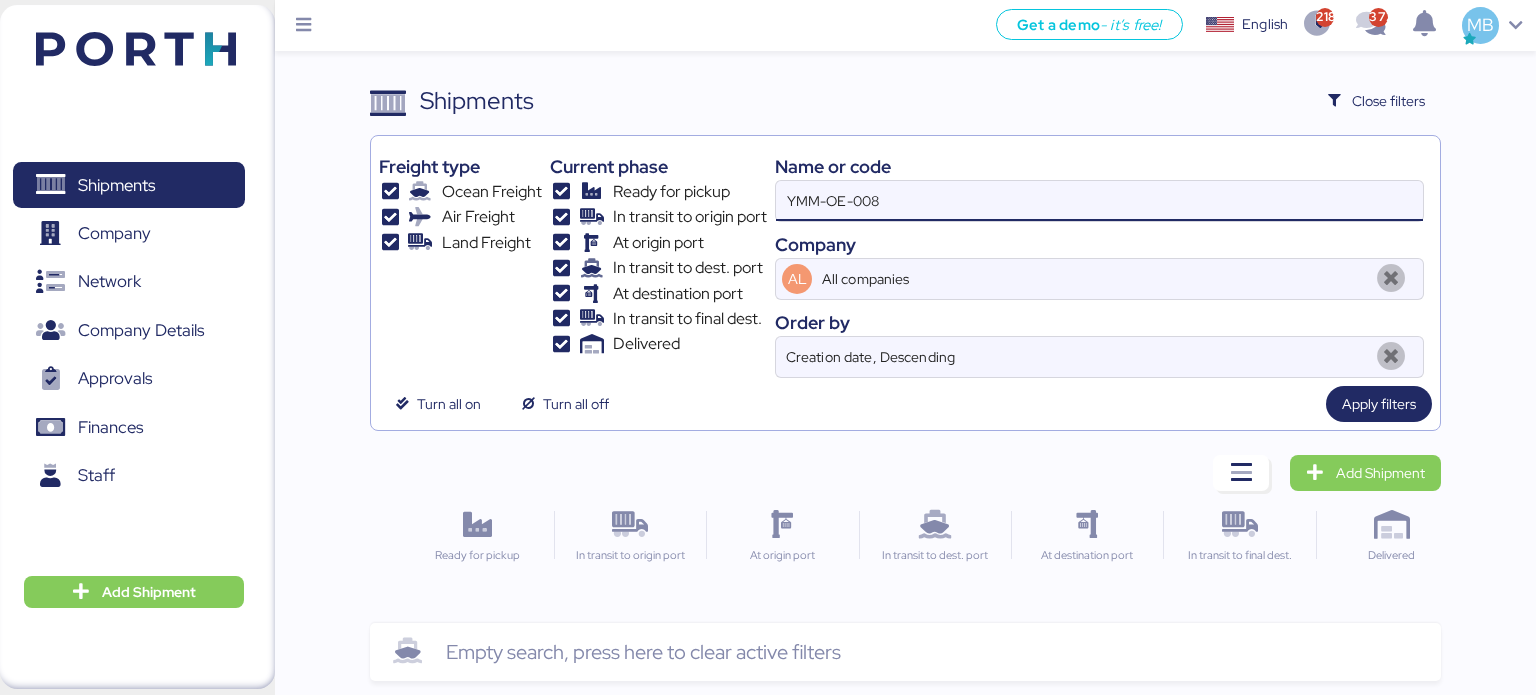 drag, startPoint x: 934, startPoint y: 194, endPoint x: 728, endPoint y: 174, distance: 206.9686 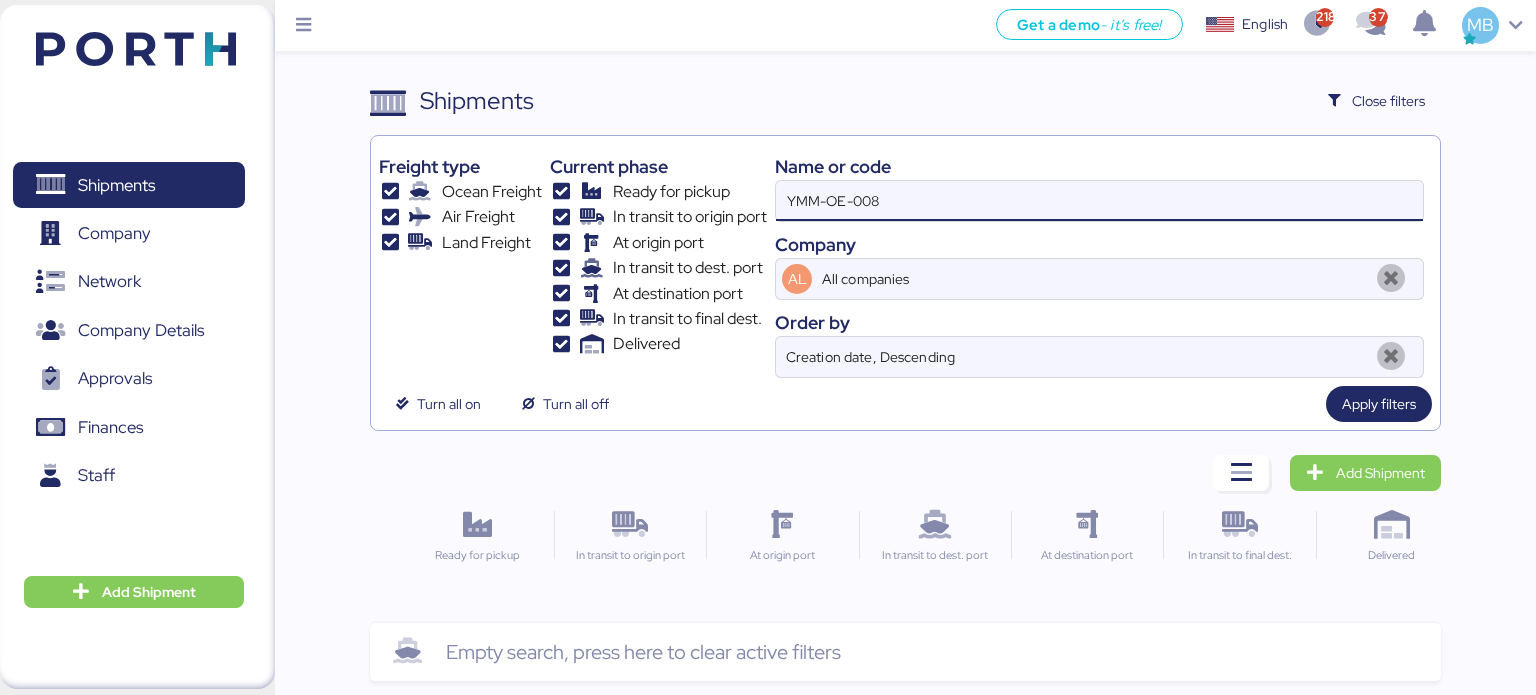 click on "Freight type   Ocean Freight   Air Freight   Land Freight Current phase   Ready for pickup   In transit to origin port   At origin port   In transit to dest. port   At destination port   In transit to final dest.   Delivered Name or code YMM-OE-008 Company AL All companies   Order by Creation date, Descending" at bounding box center [906, 261] 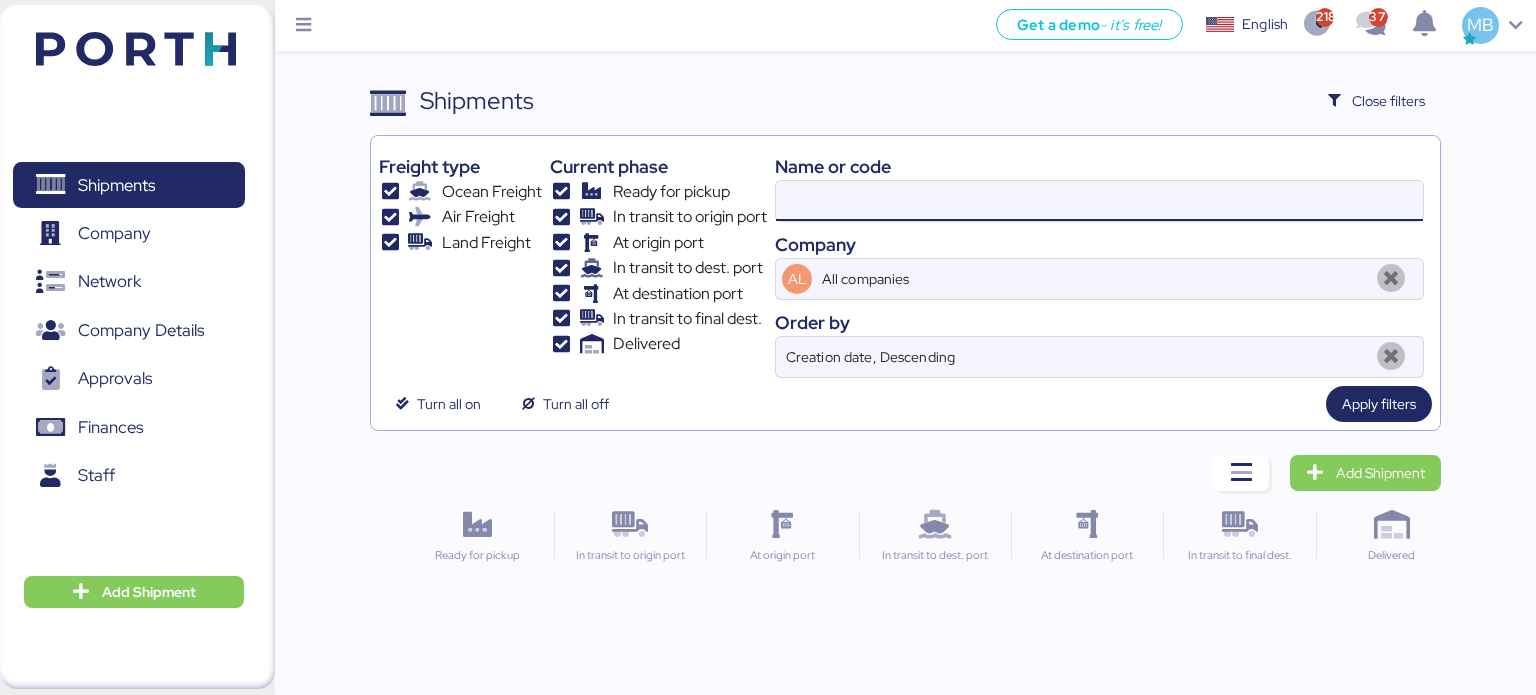 paste on "O0050900" 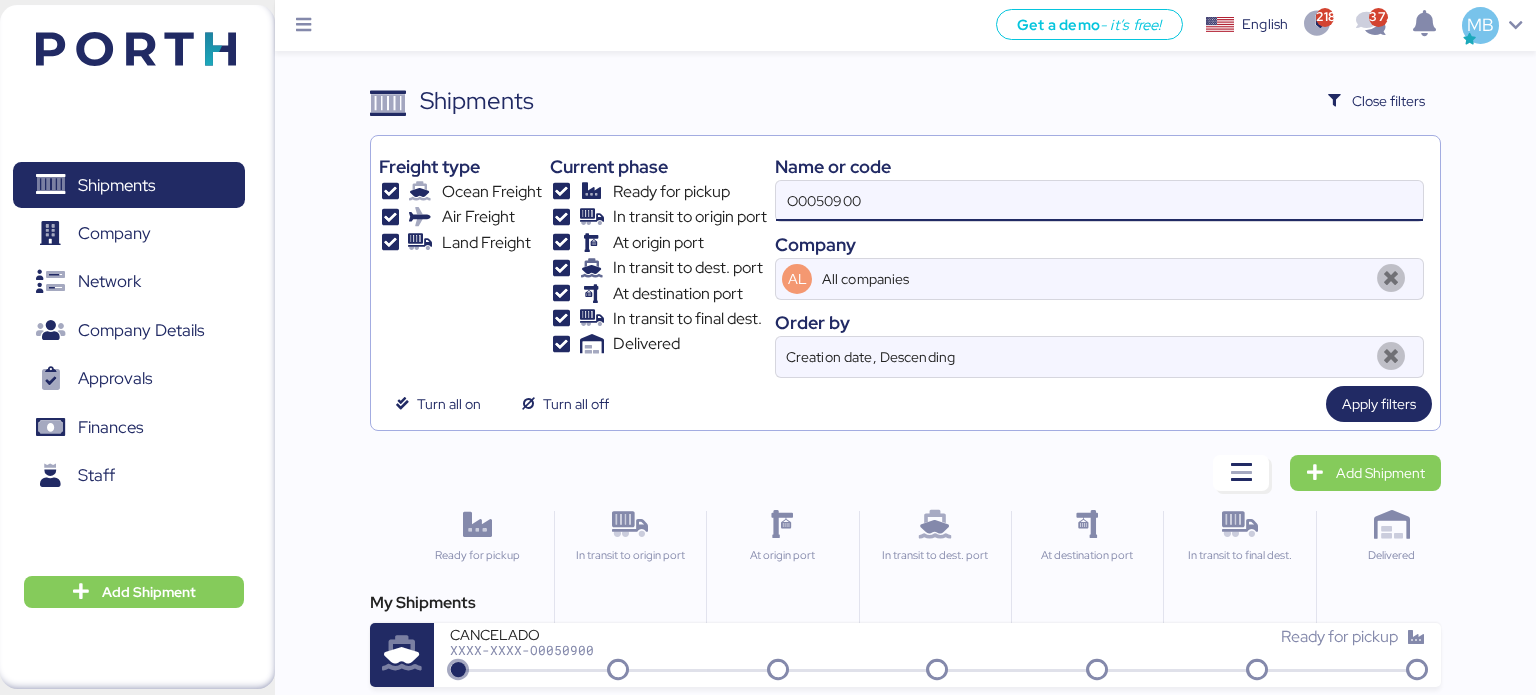 drag, startPoint x: 948, startPoint y: 210, endPoint x: 759, endPoint y: 211, distance: 189.00264 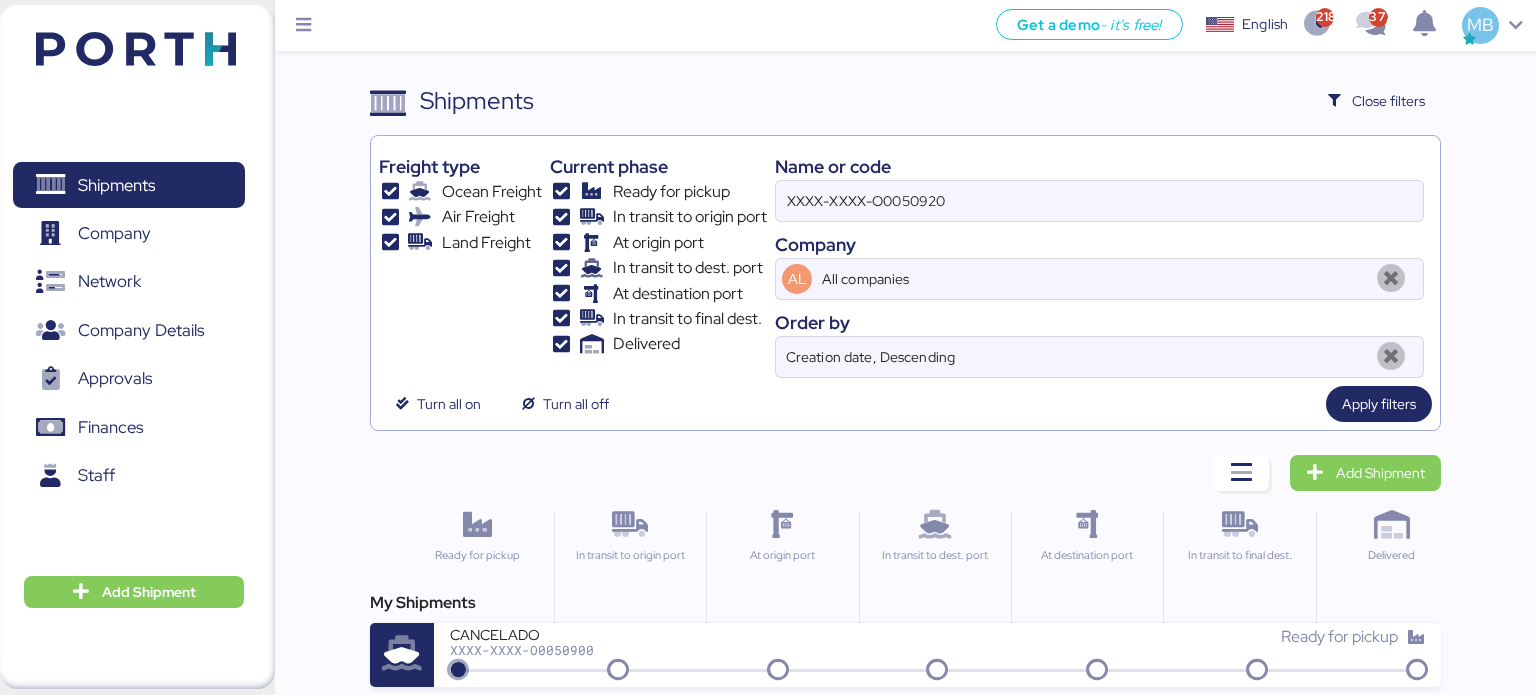 click on "Name or code" at bounding box center [1099, 166] 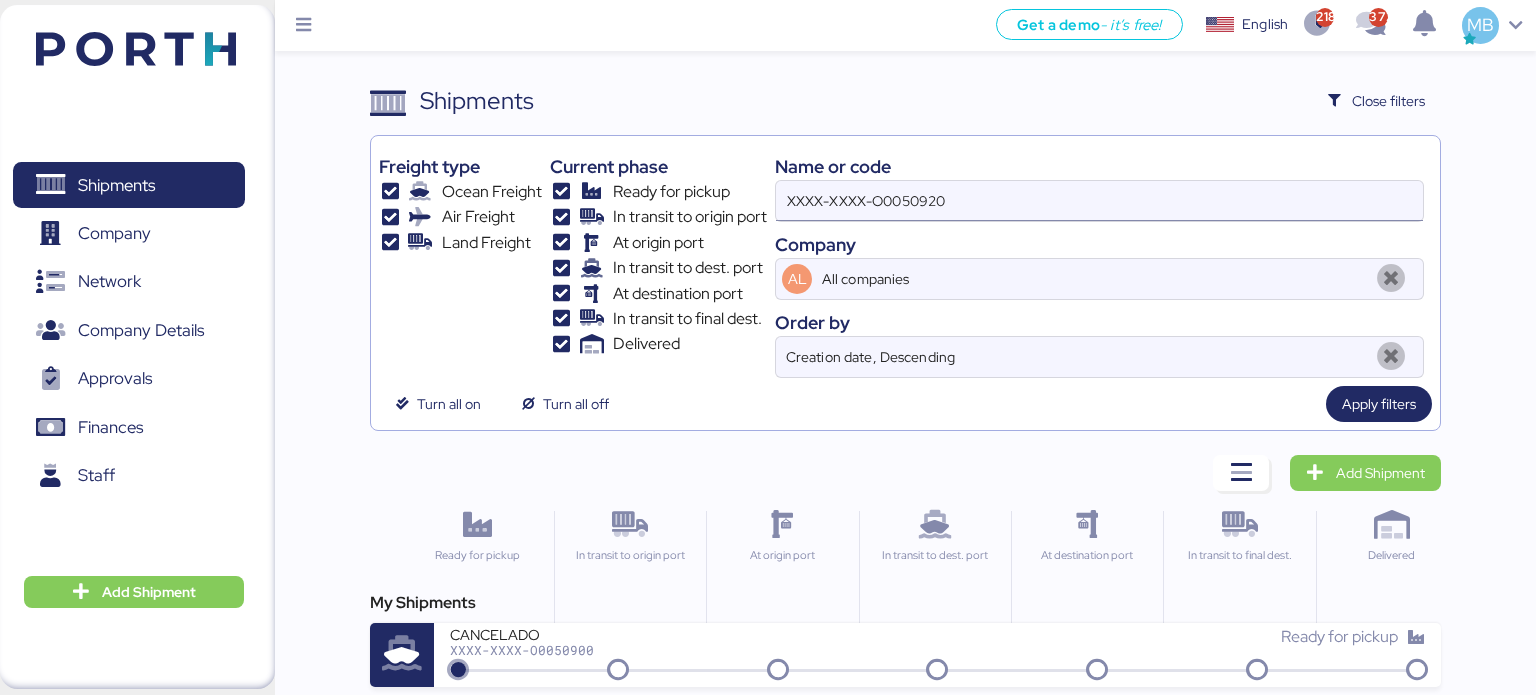 click on "XXXX-XXXX-O0050920" at bounding box center [1099, 201] 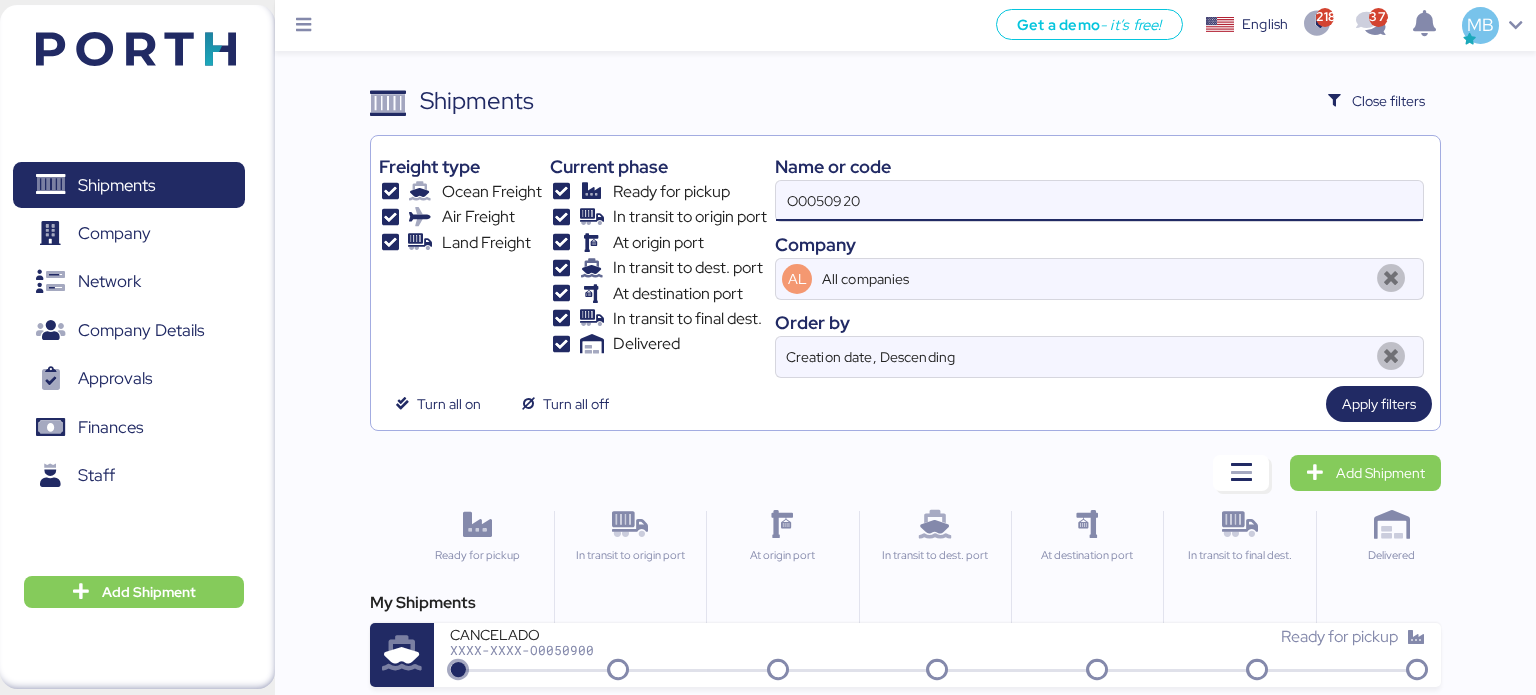 type on "O0050920" 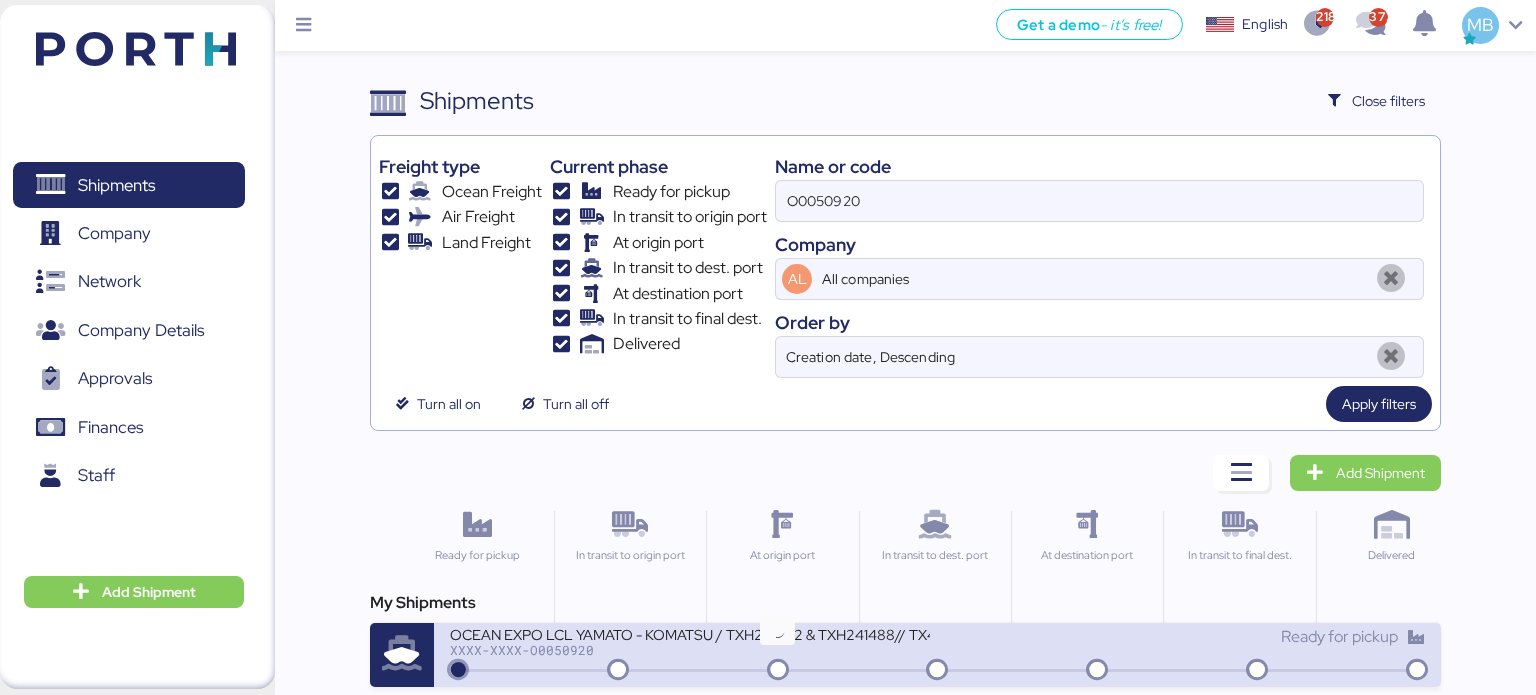 click at bounding box center [618, 671] 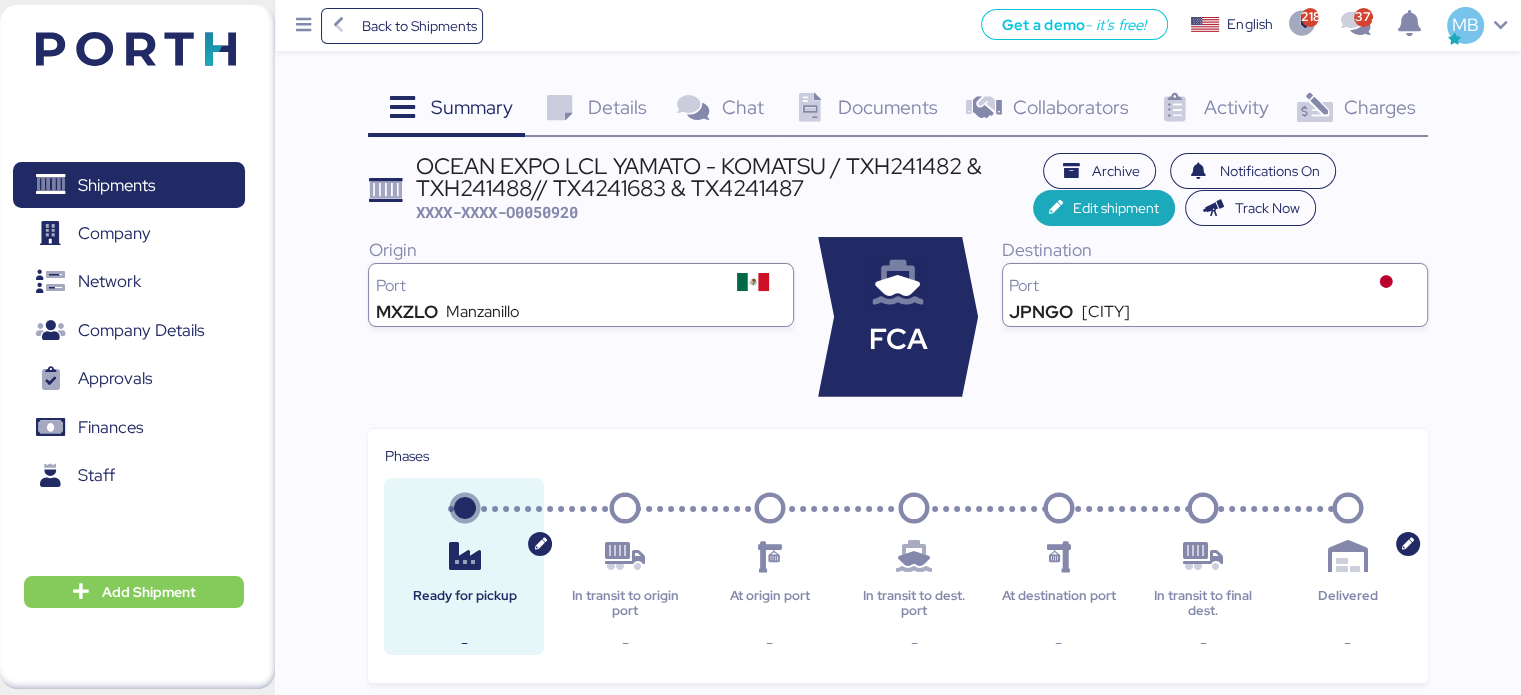 click on "Charges 0" at bounding box center (1354, 110) 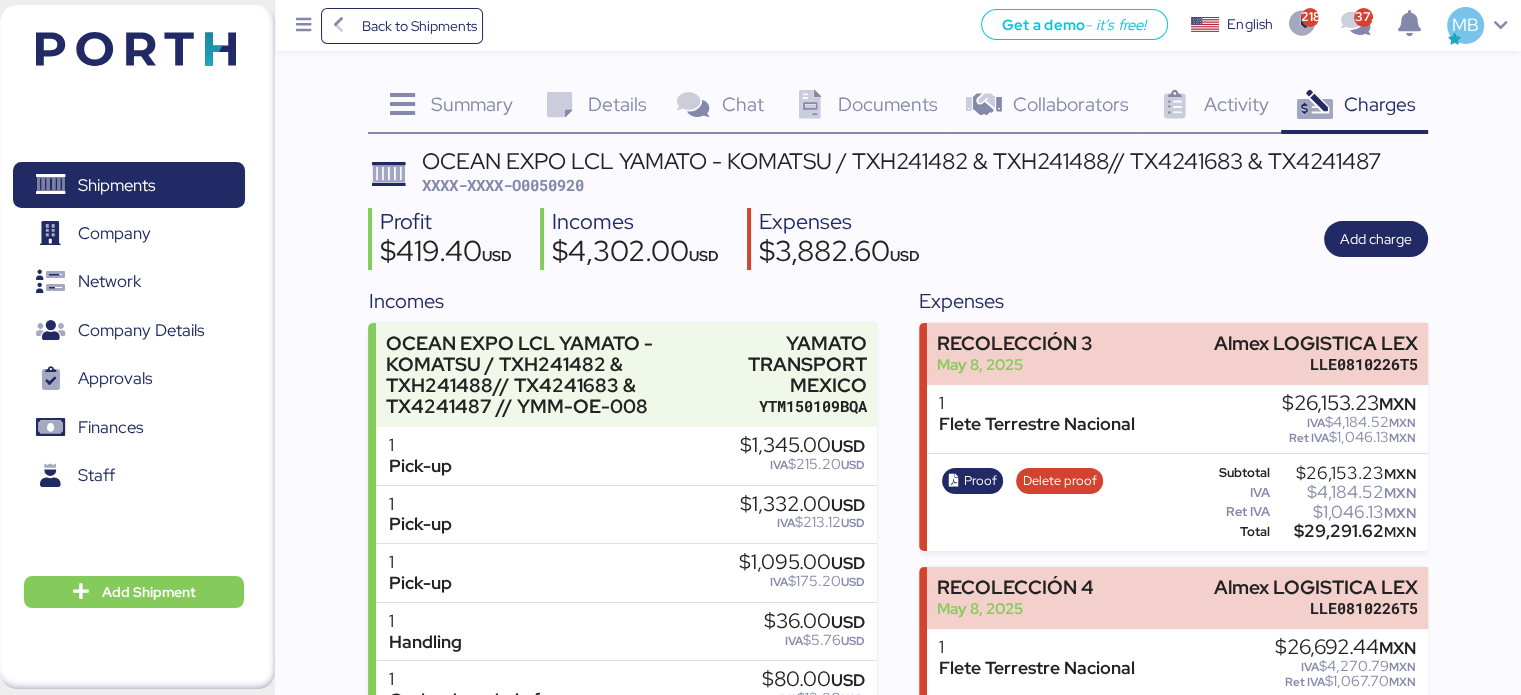 scroll, scrollTop: 0, scrollLeft: 0, axis: both 